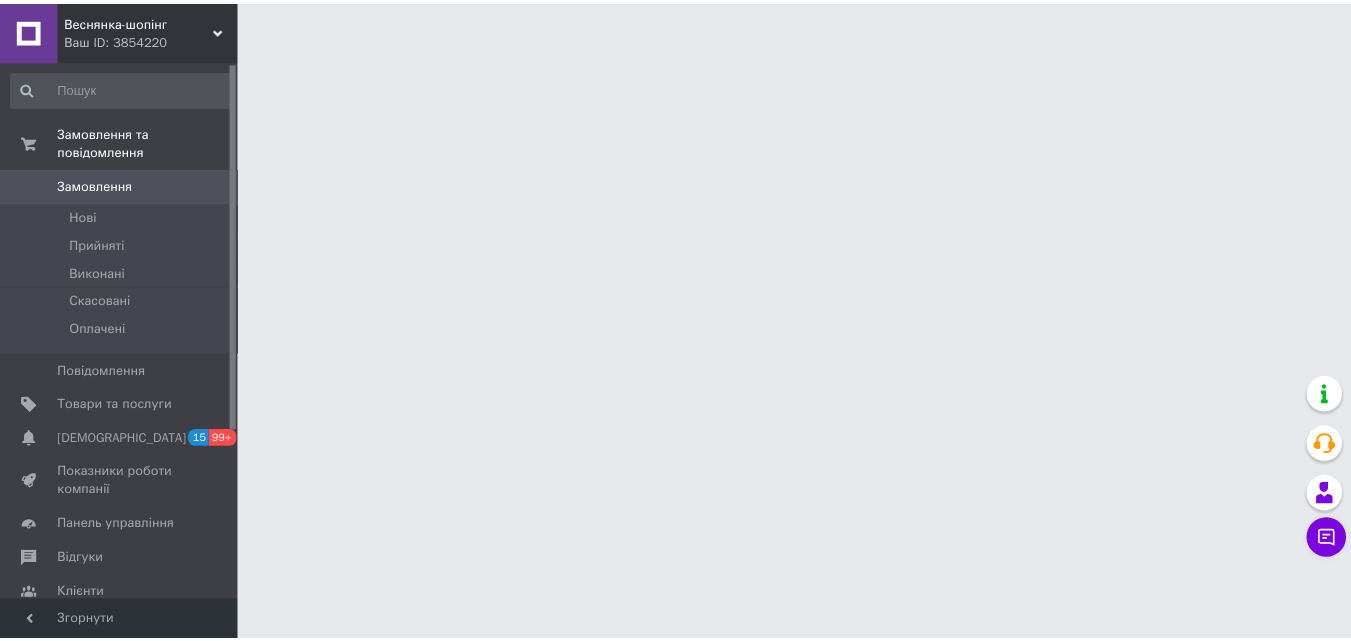 scroll, scrollTop: 0, scrollLeft: 0, axis: both 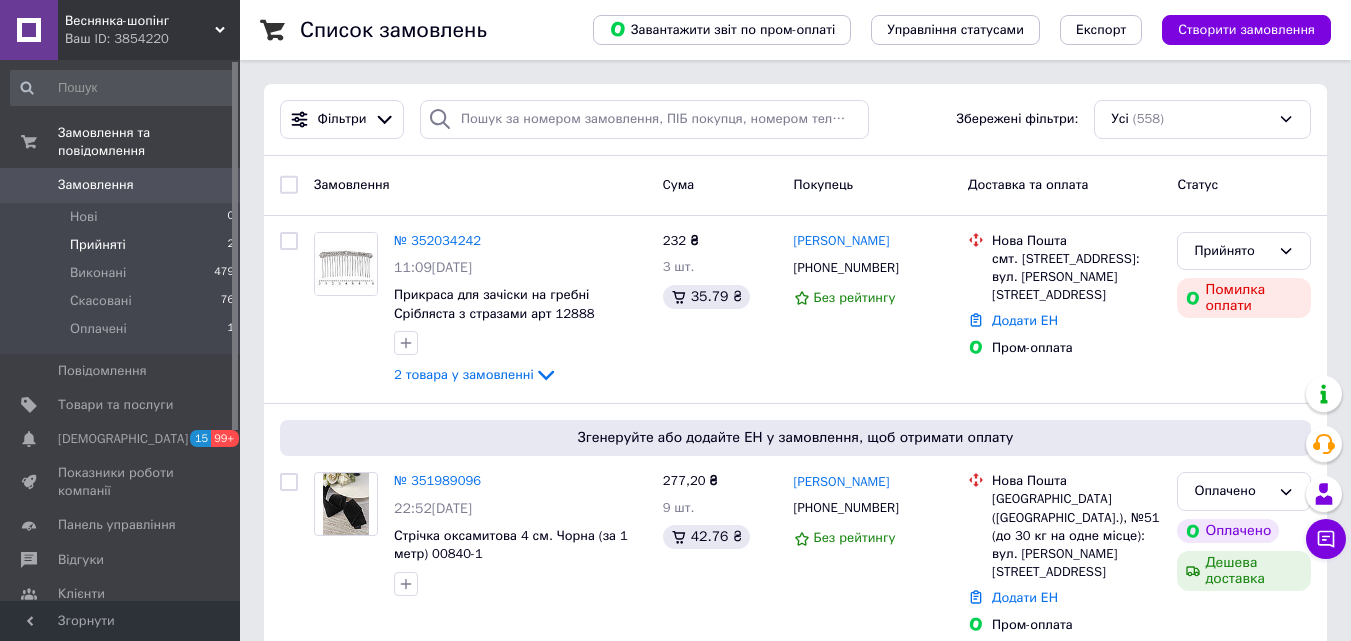 click on "Прийняті" at bounding box center (98, 245) 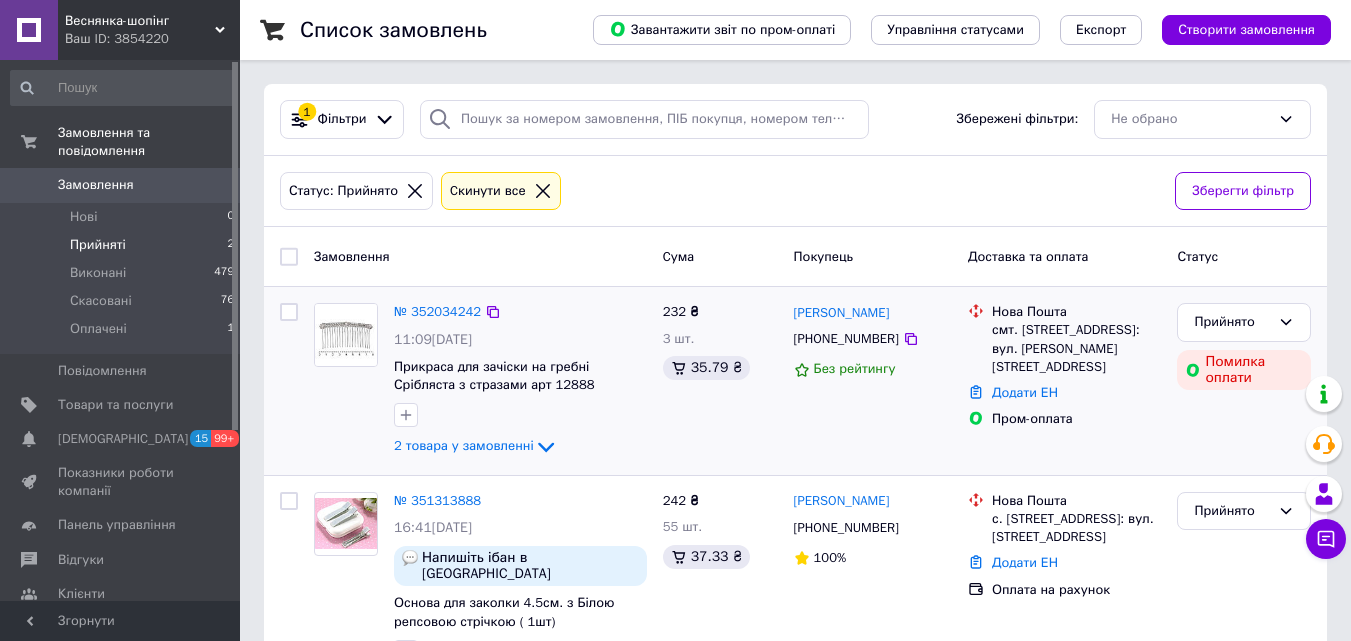 scroll, scrollTop: 47, scrollLeft: 0, axis: vertical 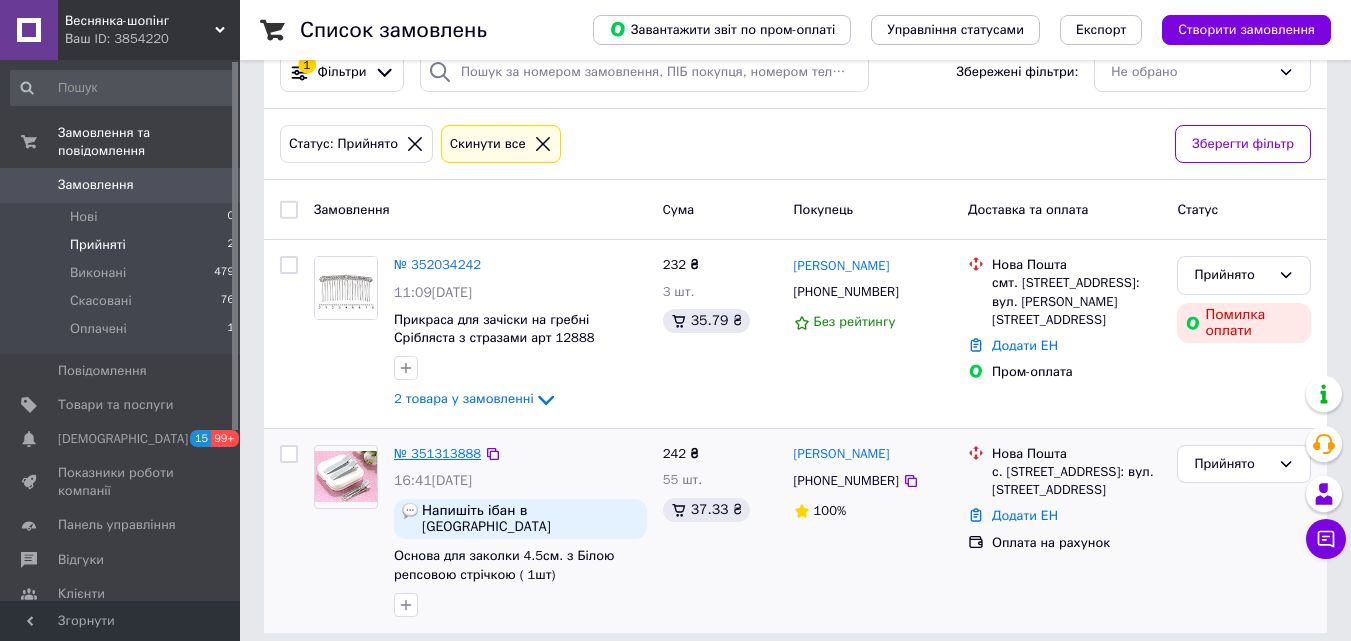 click on "№ 351313888" at bounding box center (437, 453) 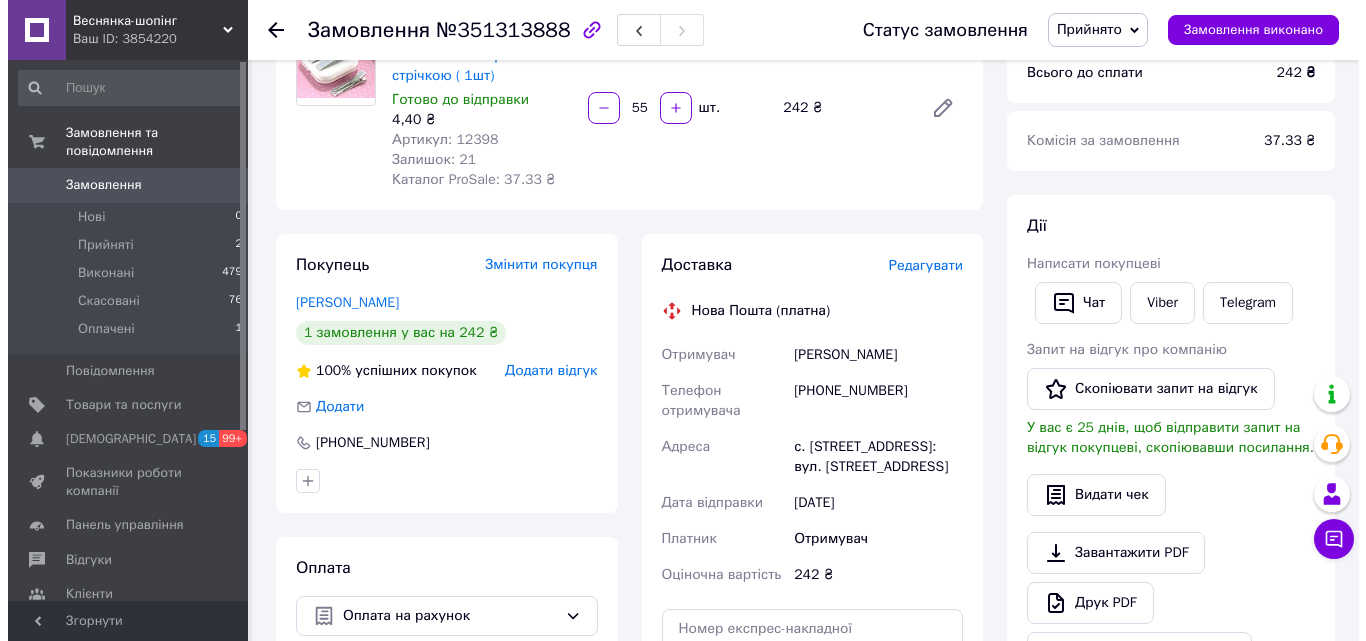 scroll, scrollTop: 400, scrollLeft: 0, axis: vertical 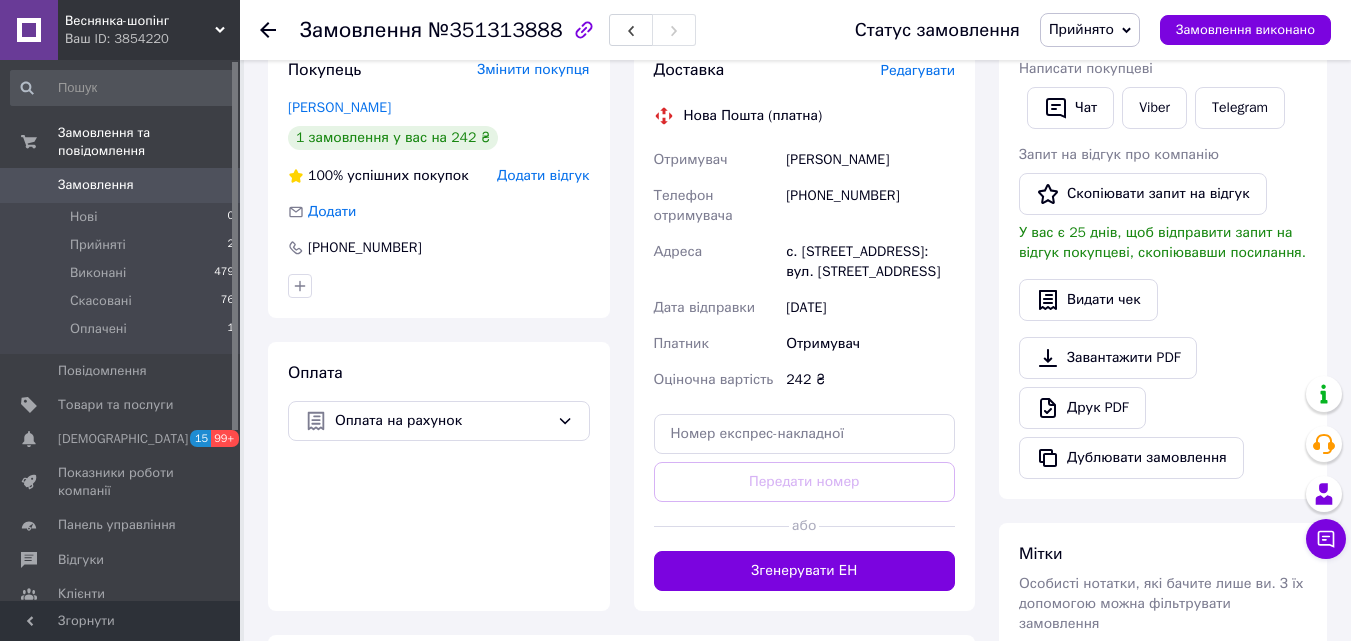 click on "Редагувати" at bounding box center [918, 70] 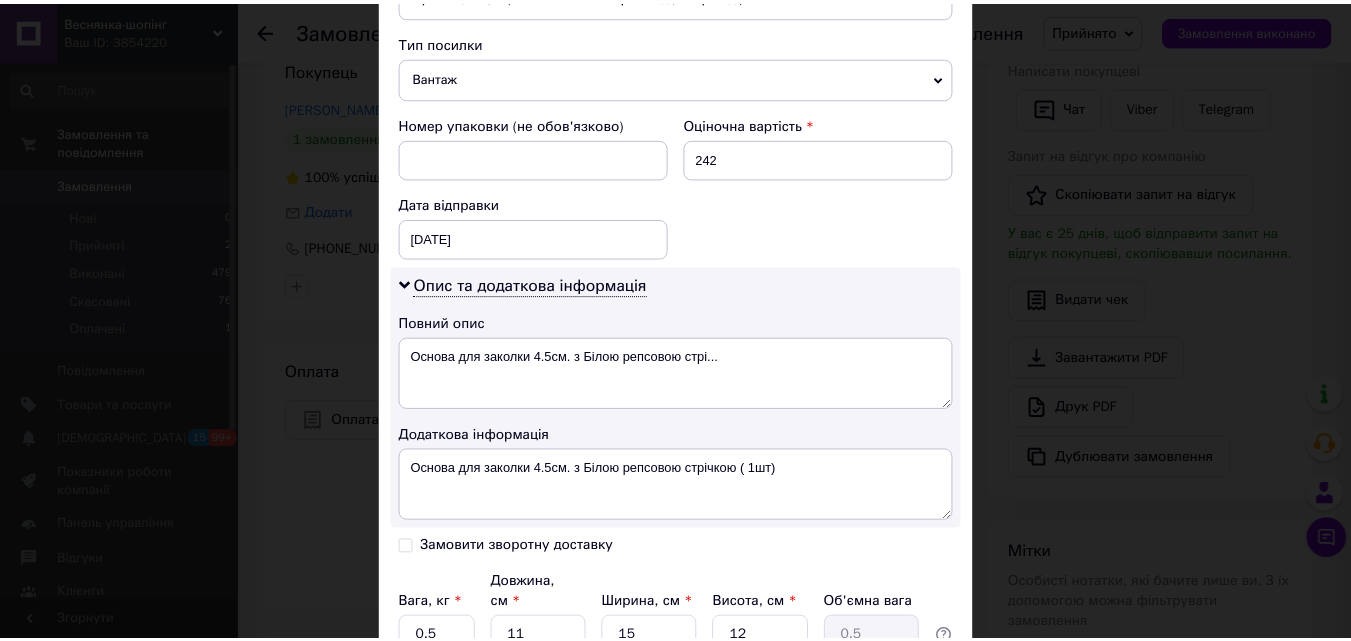 scroll, scrollTop: 967, scrollLeft: 0, axis: vertical 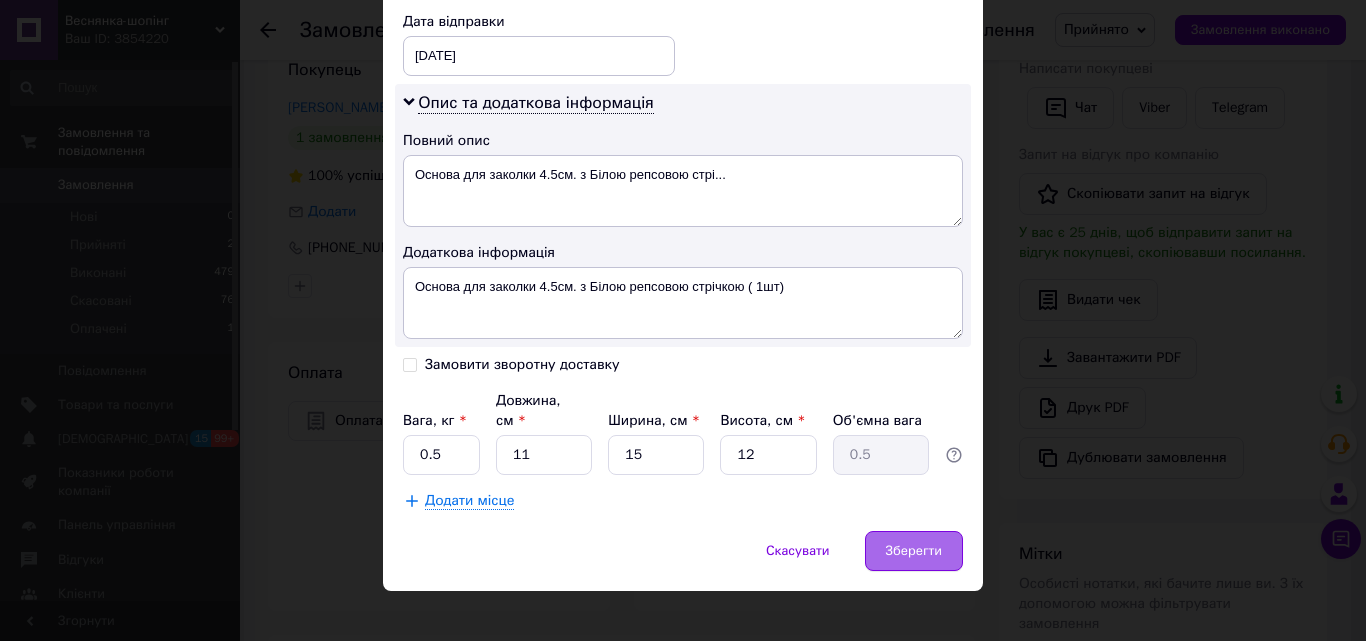 click on "Зберегти" at bounding box center (914, 551) 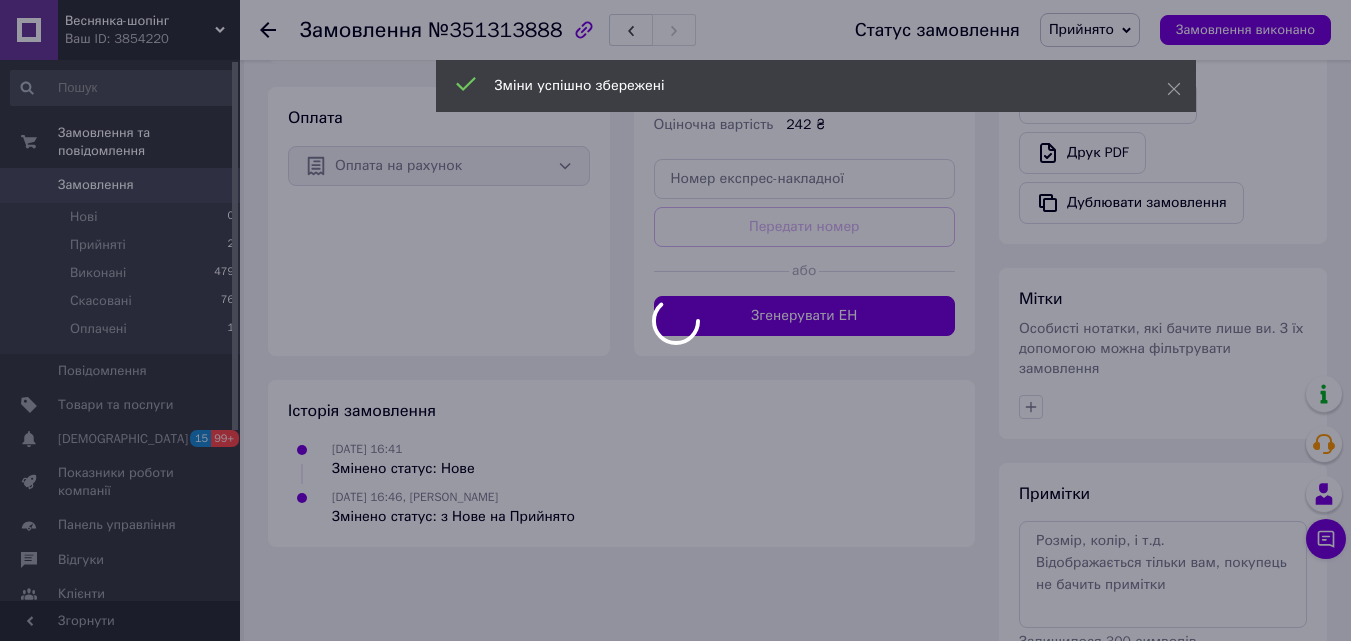 scroll, scrollTop: 700, scrollLeft: 0, axis: vertical 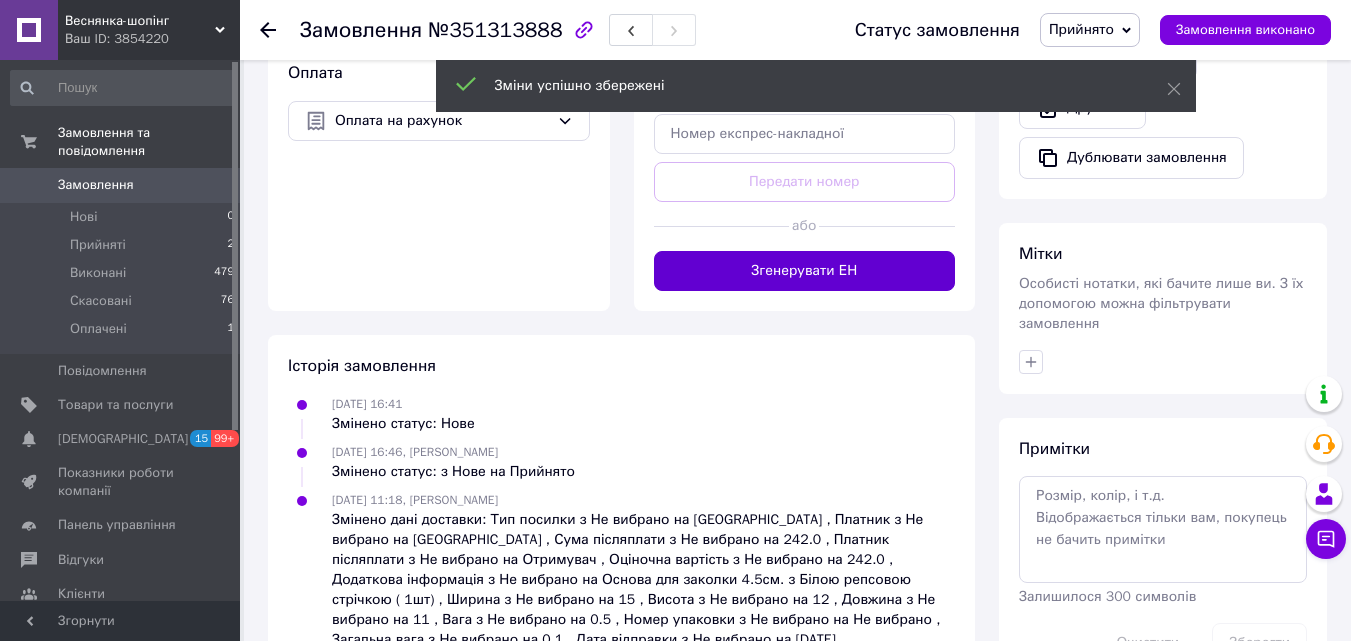 click on "Згенерувати ЕН" at bounding box center [805, 271] 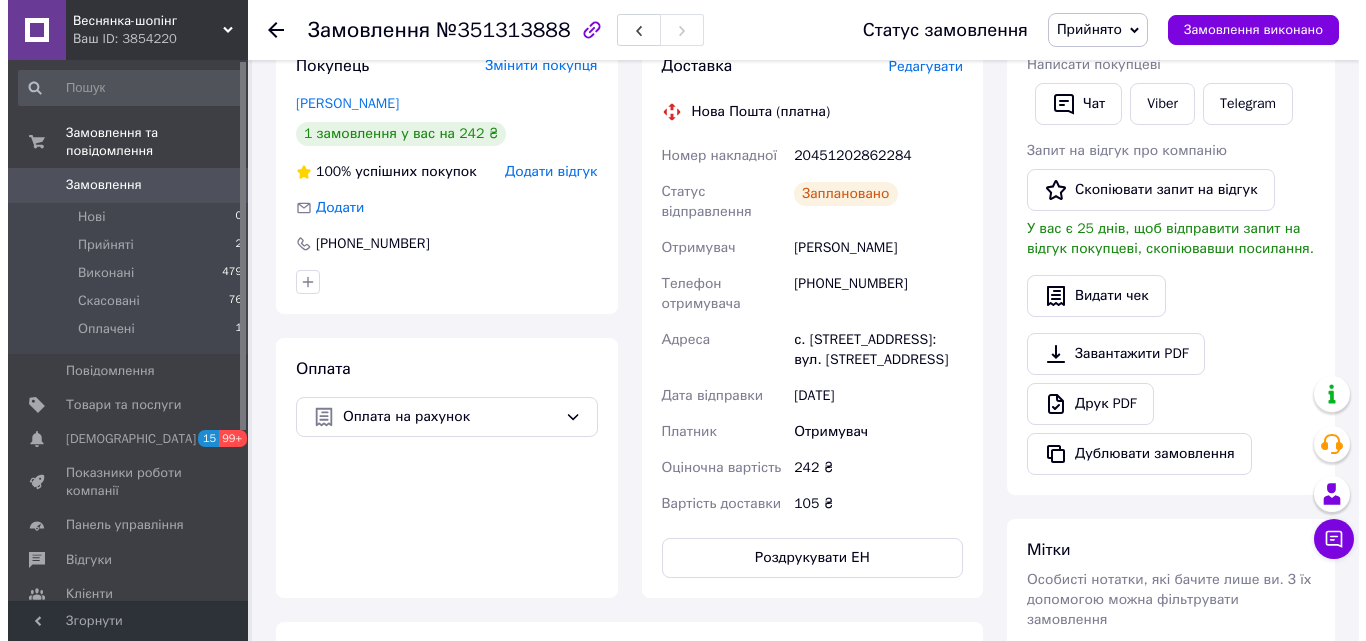 scroll, scrollTop: 400, scrollLeft: 0, axis: vertical 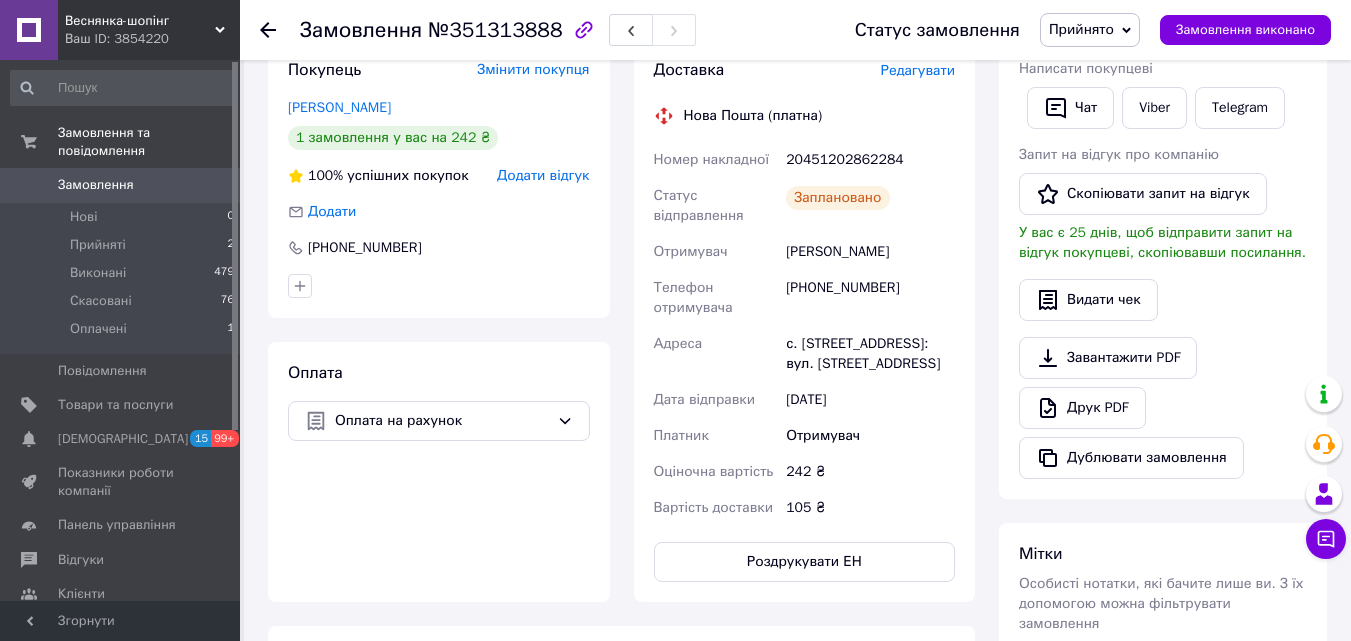 click on "Редагувати" at bounding box center [918, 70] 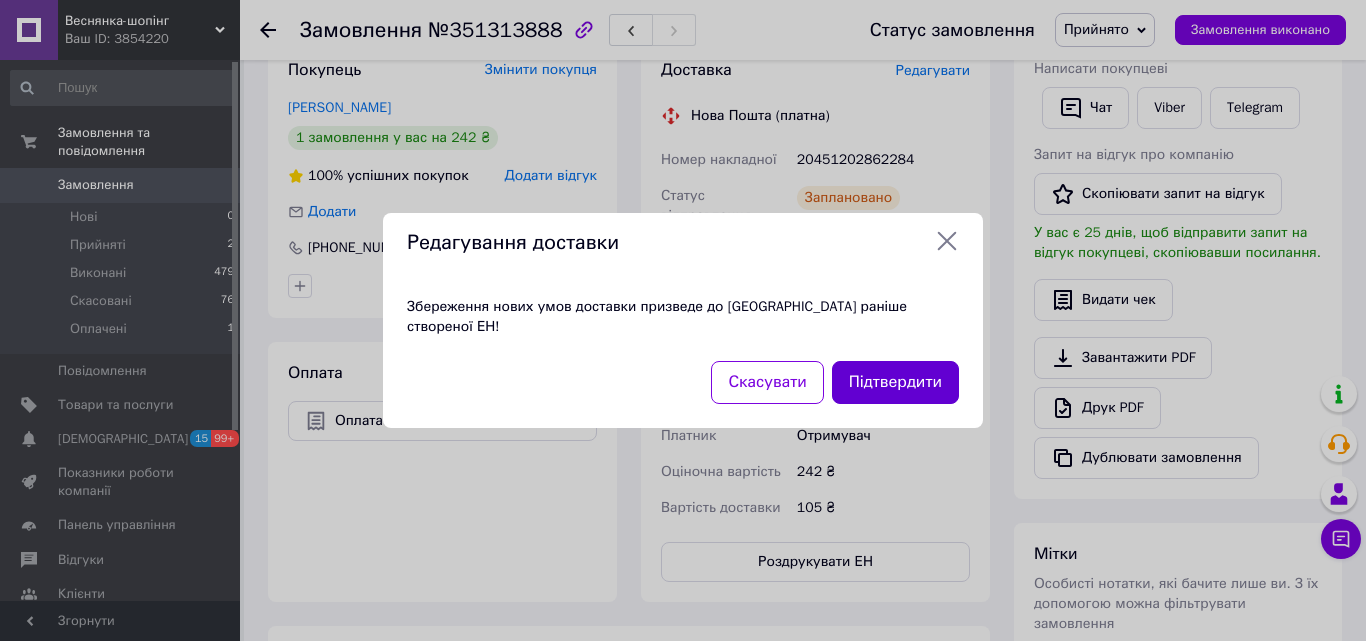 click on "Підтвердити" at bounding box center [895, 382] 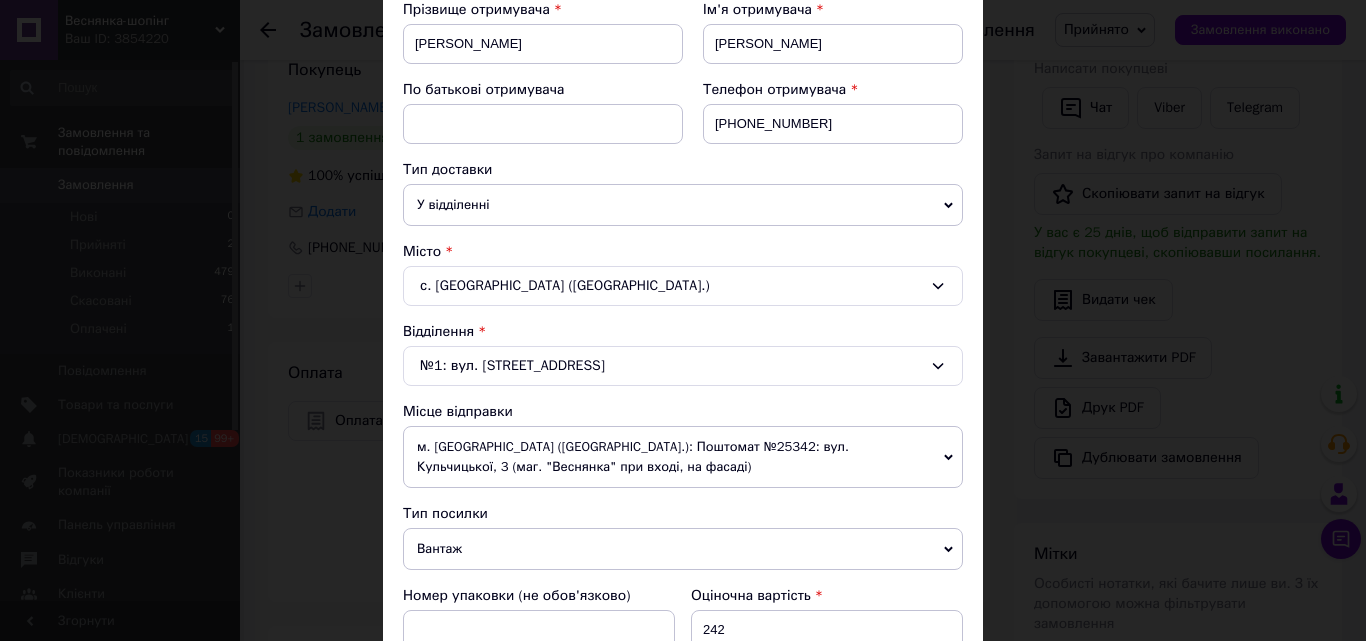 scroll, scrollTop: 500, scrollLeft: 0, axis: vertical 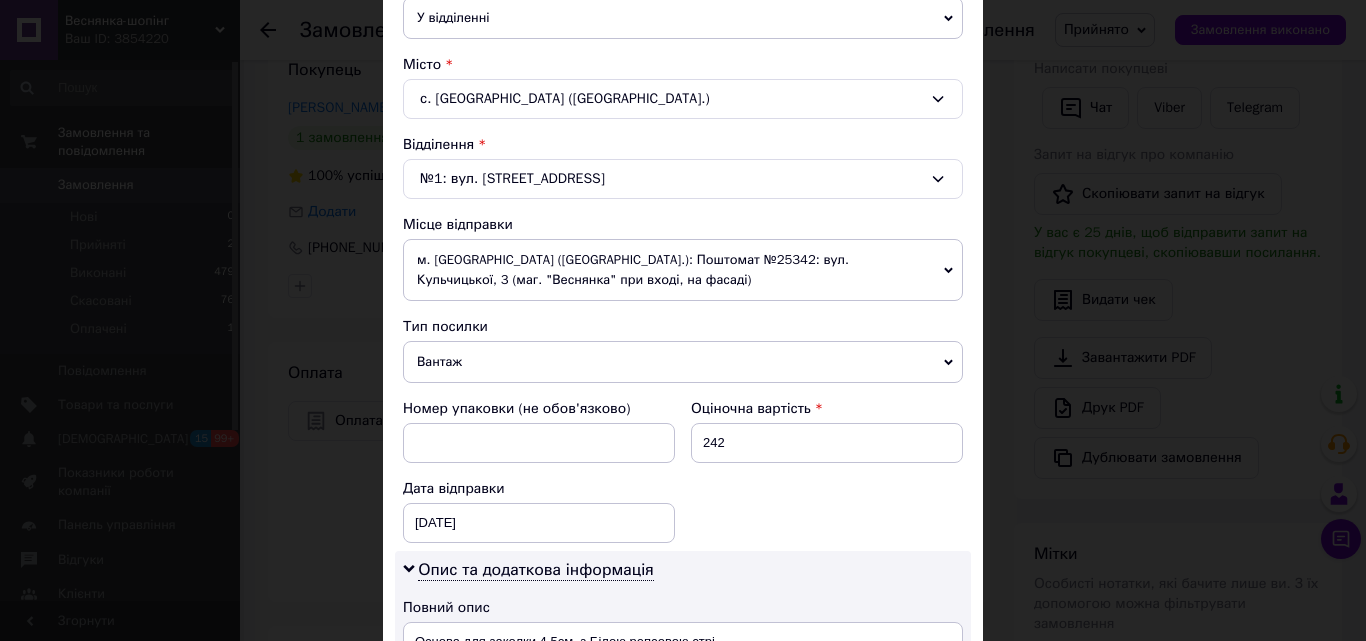 click on "Вантаж" at bounding box center [683, 362] 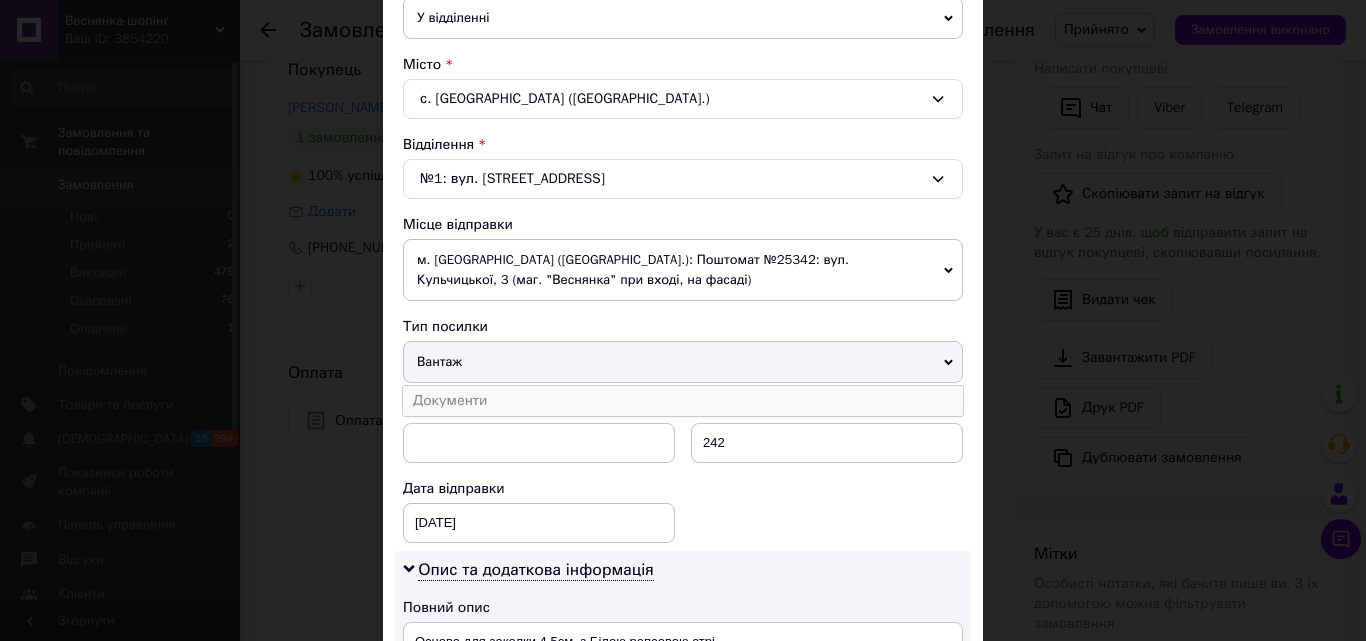 click on "Документи" at bounding box center [683, 401] 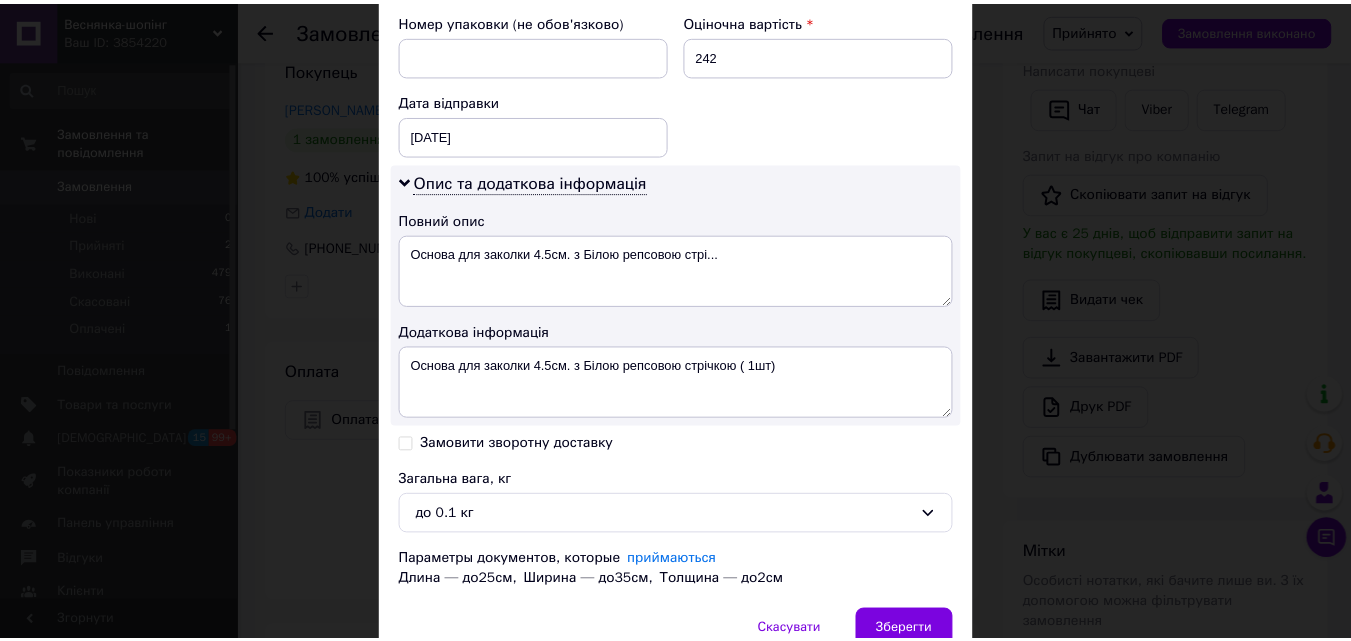 scroll, scrollTop: 987, scrollLeft: 0, axis: vertical 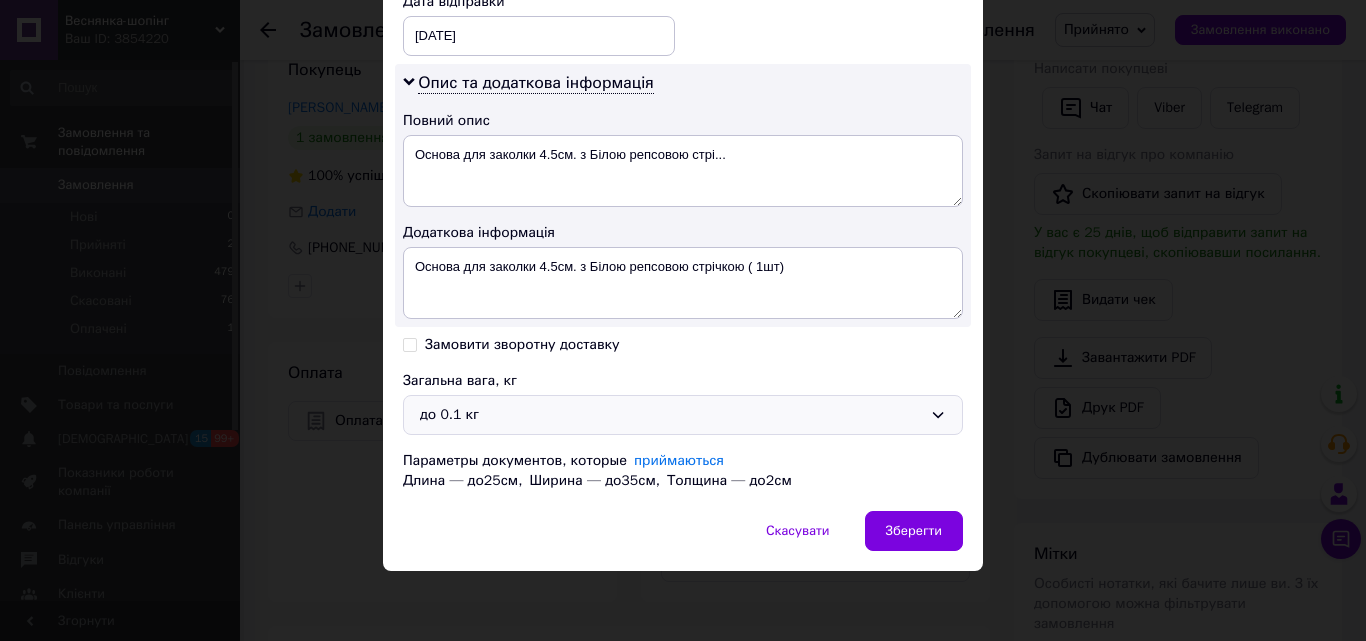 click on "до 0.1 кг" at bounding box center [671, 415] 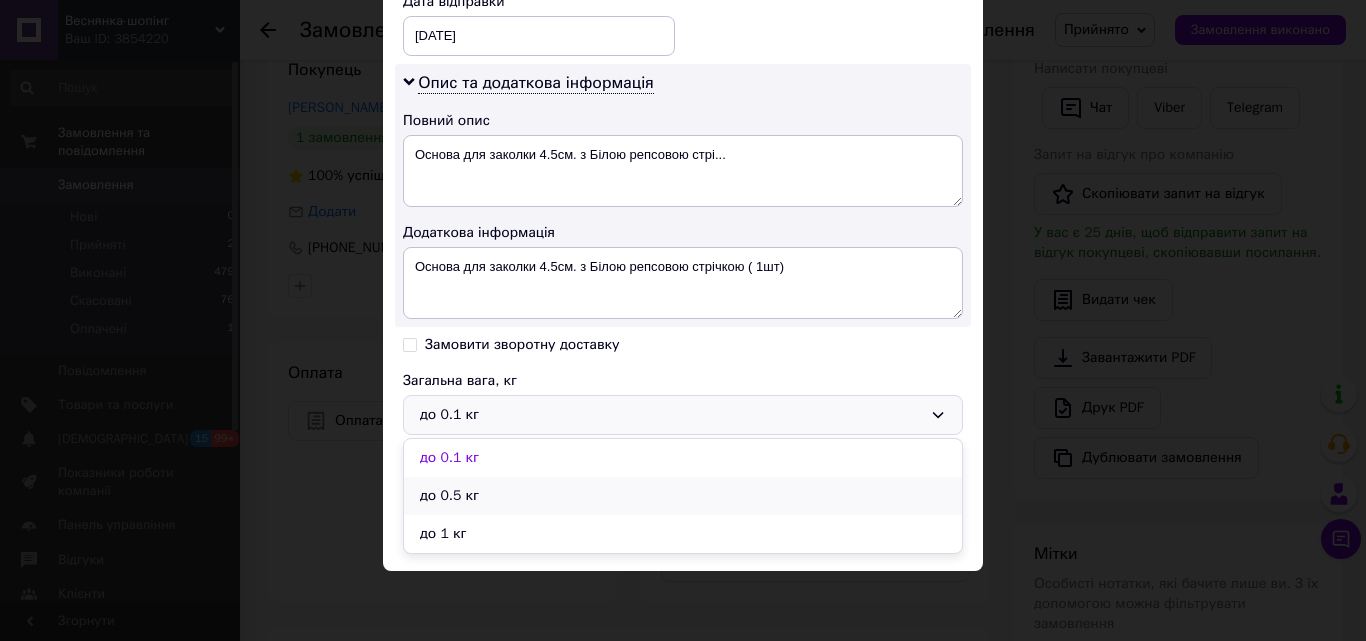 click on "до 0.5 кг" at bounding box center [683, 496] 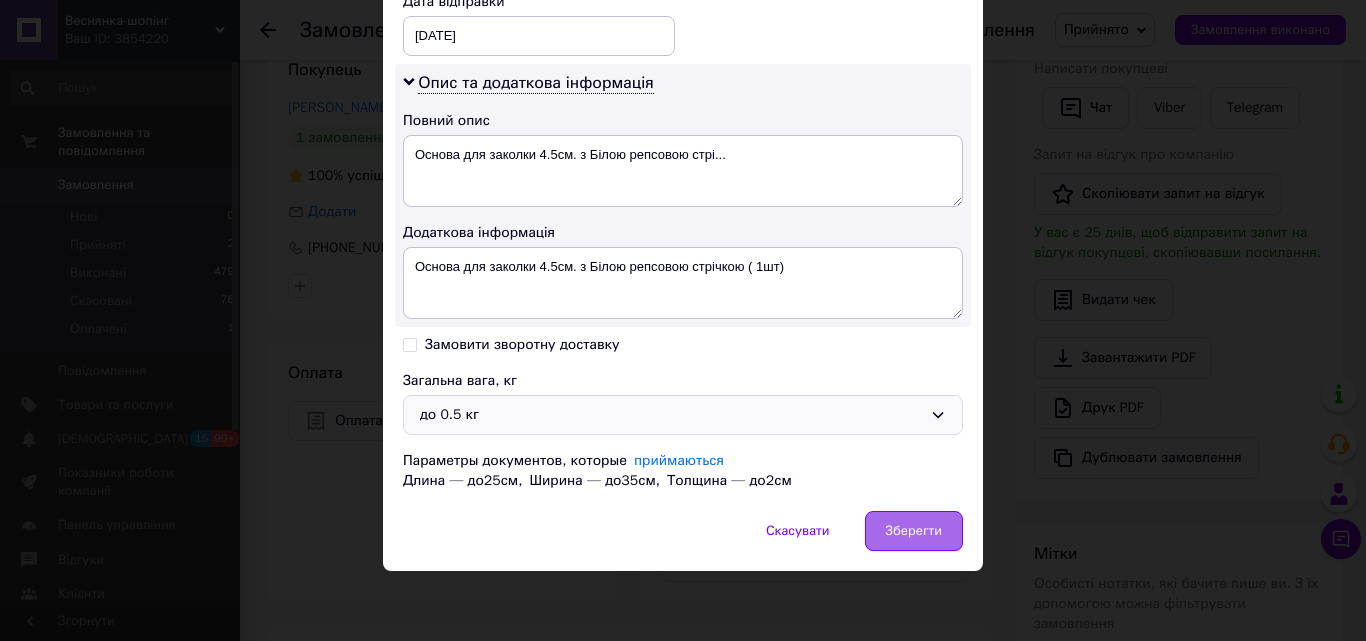 click on "Зберегти" at bounding box center (914, 531) 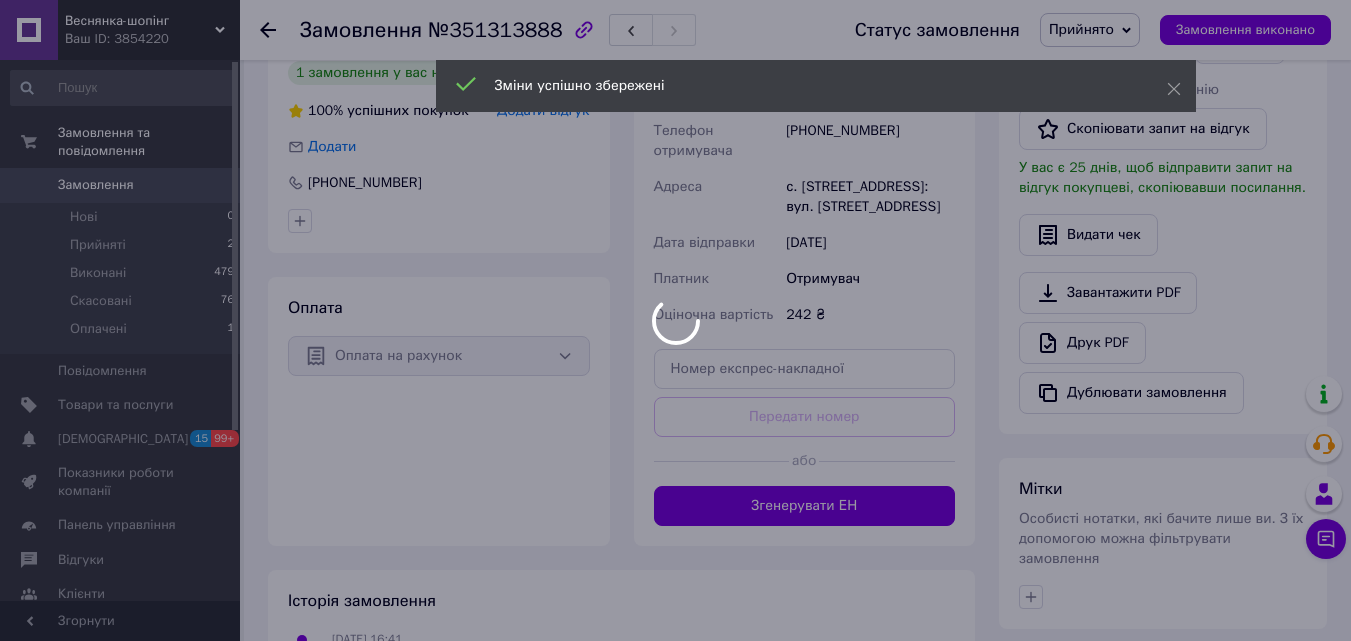 scroll, scrollTop: 500, scrollLeft: 0, axis: vertical 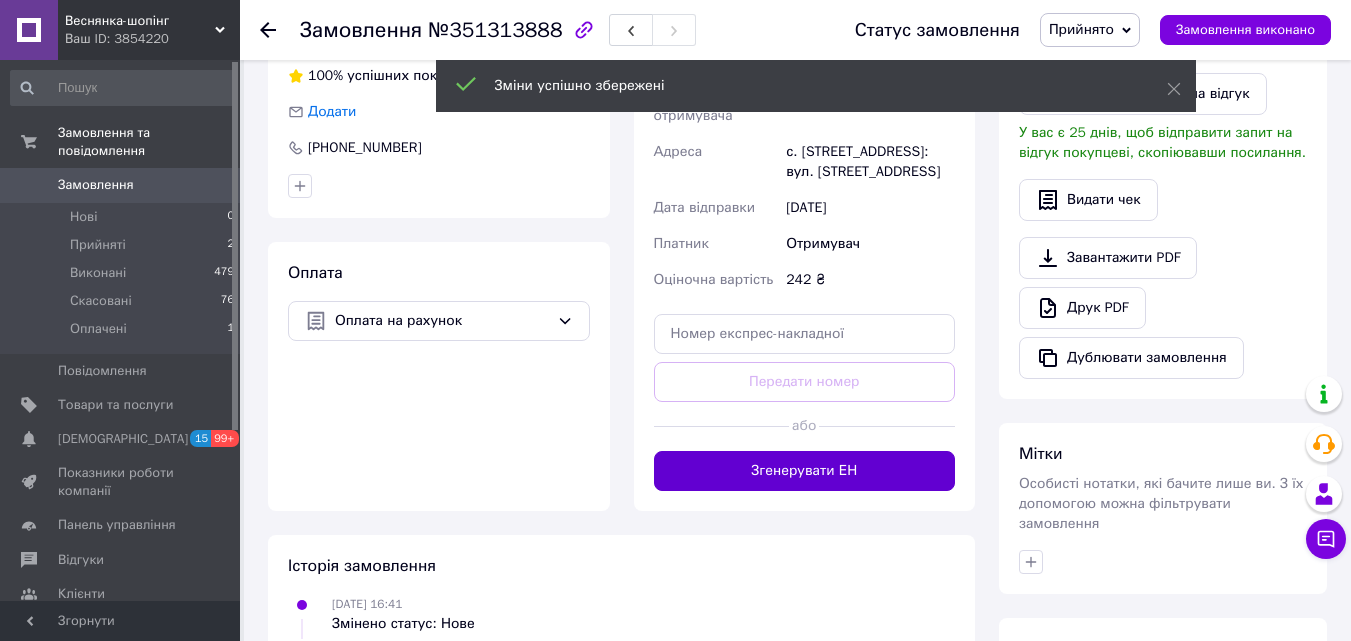 click on "Згенерувати ЕН" at bounding box center (805, 471) 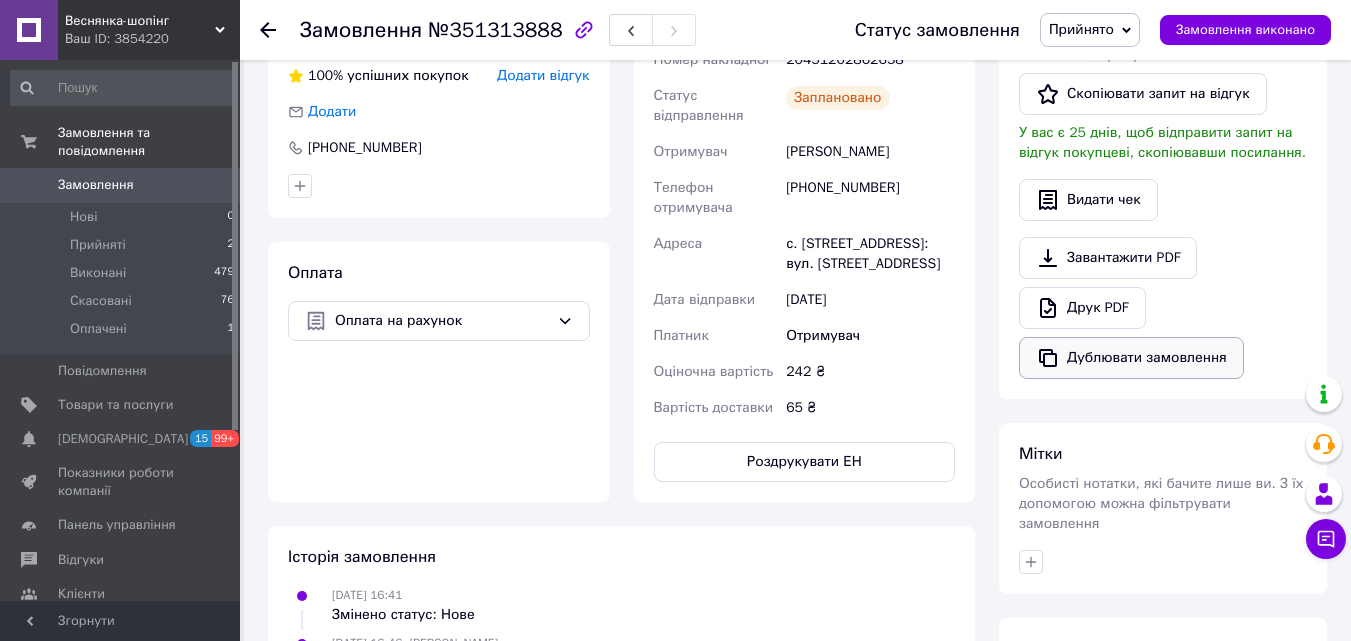 scroll, scrollTop: 400, scrollLeft: 0, axis: vertical 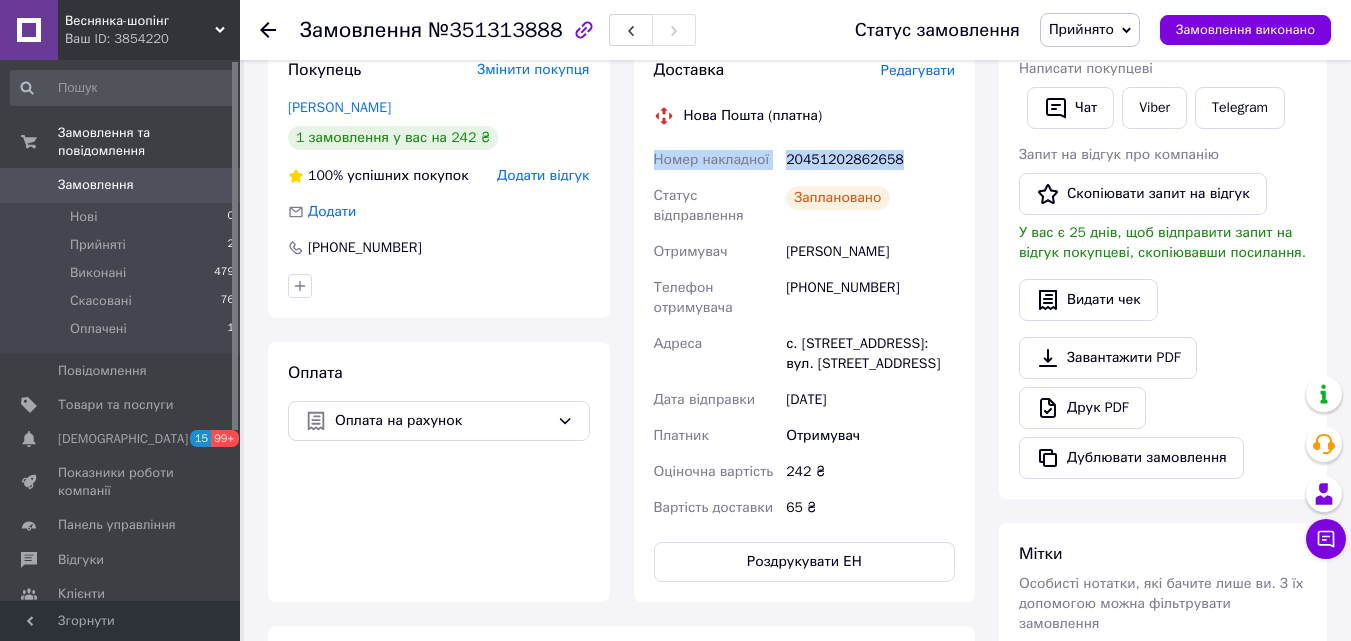drag, startPoint x: 890, startPoint y: 162, endPoint x: 639, endPoint y: 165, distance: 251.01793 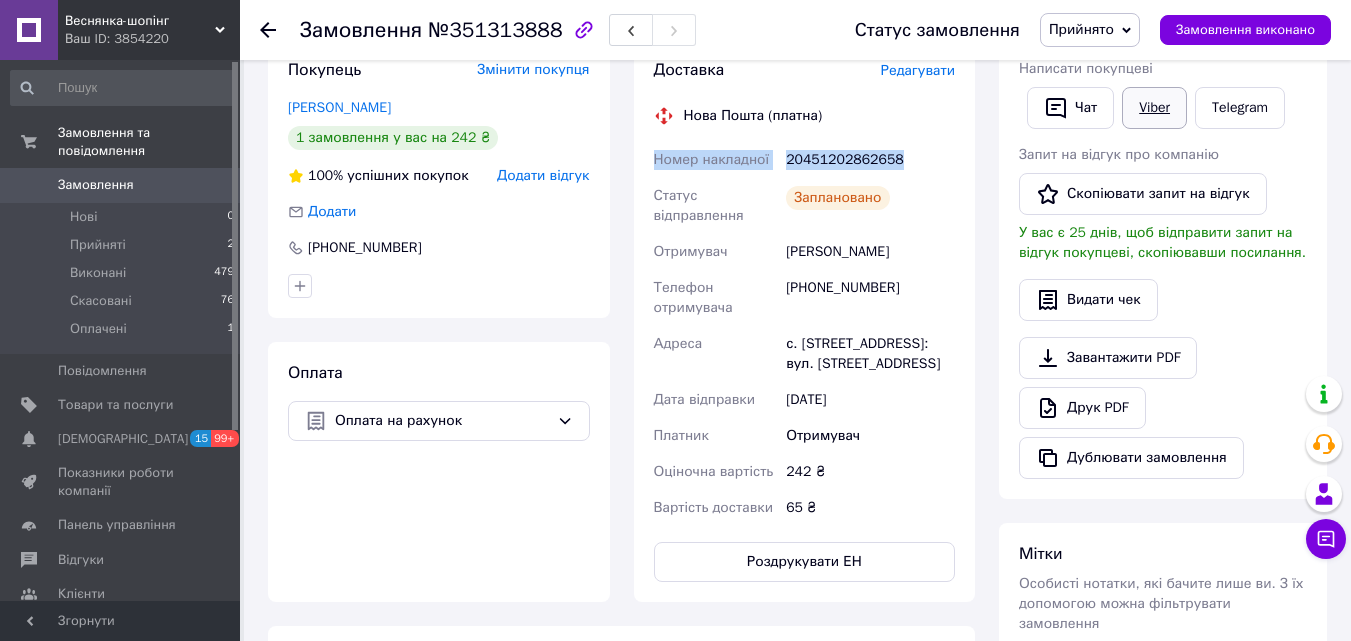 click on "Viber" at bounding box center (1154, 108) 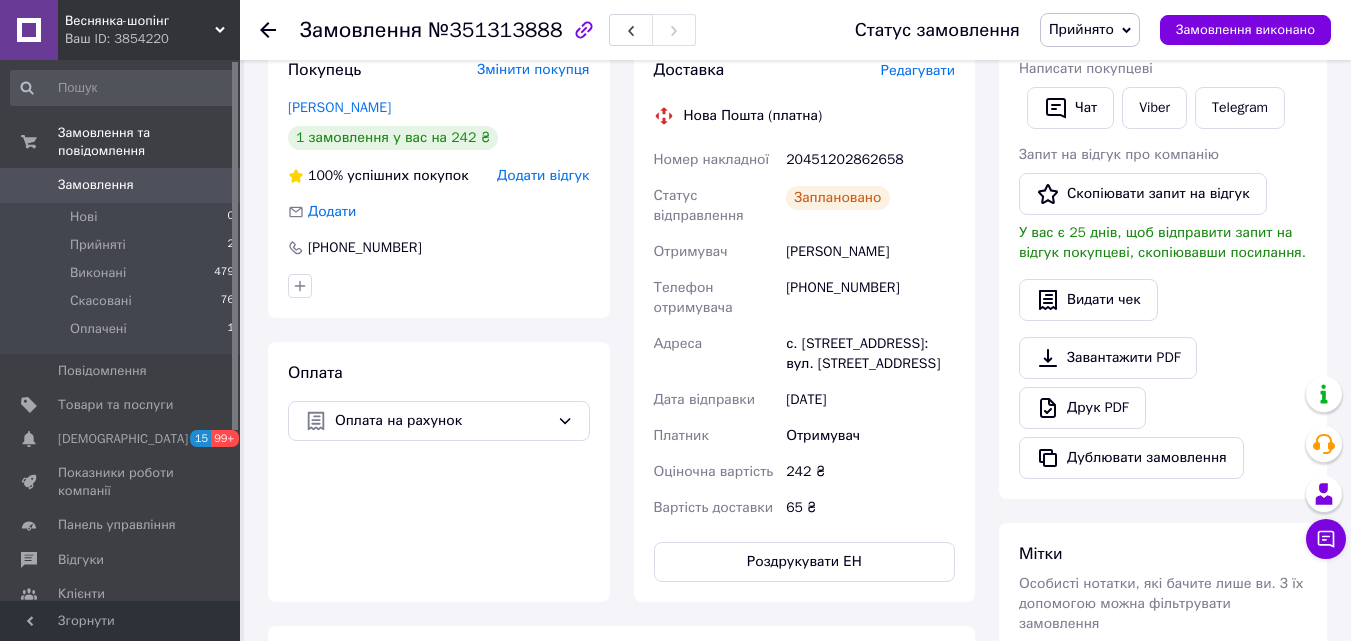 click on "Видати чек" at bounding box center (1163, 300) 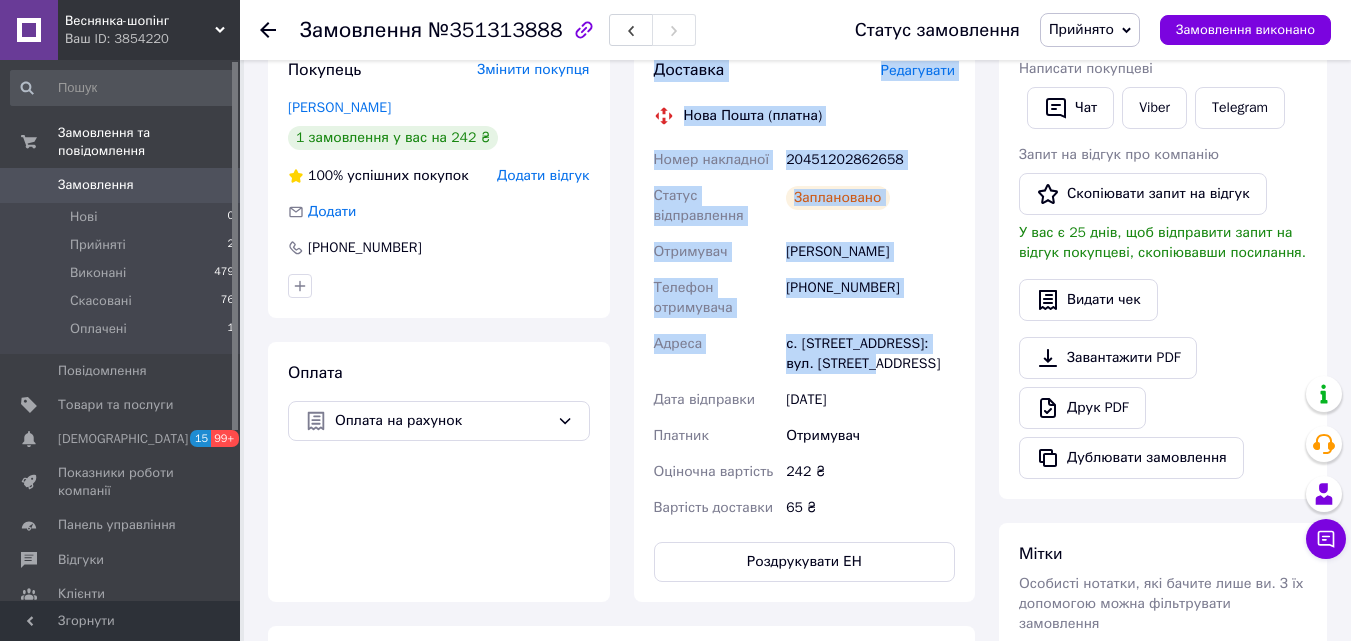 drag, startPoint x: 847, startPoint y: 361, endPoint x: 609, endPoint y: 340, distance: 238.92467 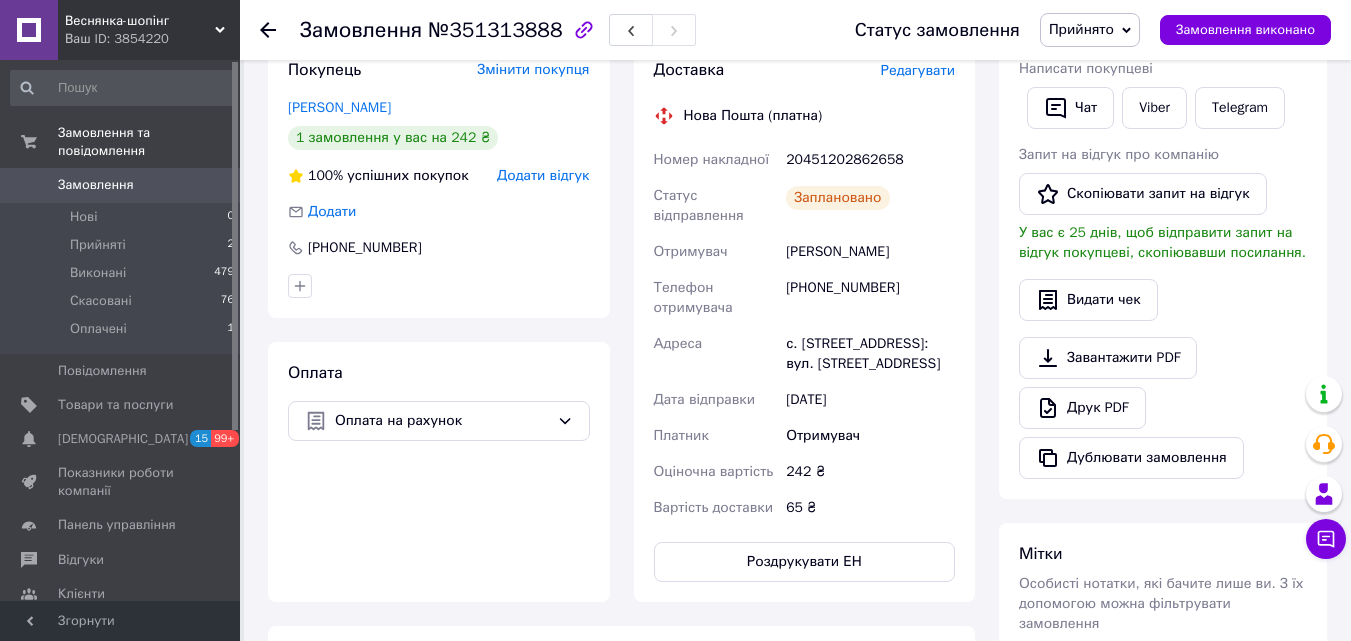 click on "с. [STREET_ADDRESS]: вул. [STREET_ADDRESS]" at bounding box center [870, 354] 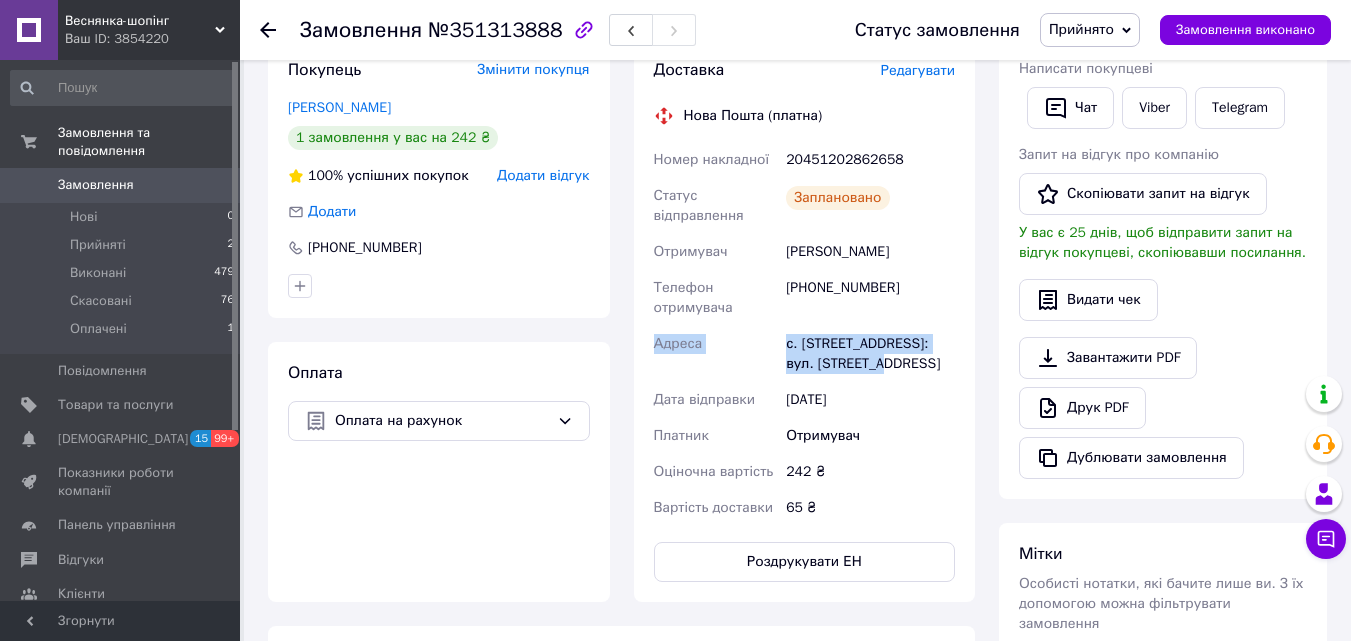 drag, startPoint x: 849, startPoint y: 365, endPoint x: 644, endPoint y: 350, distance: 205.54805 